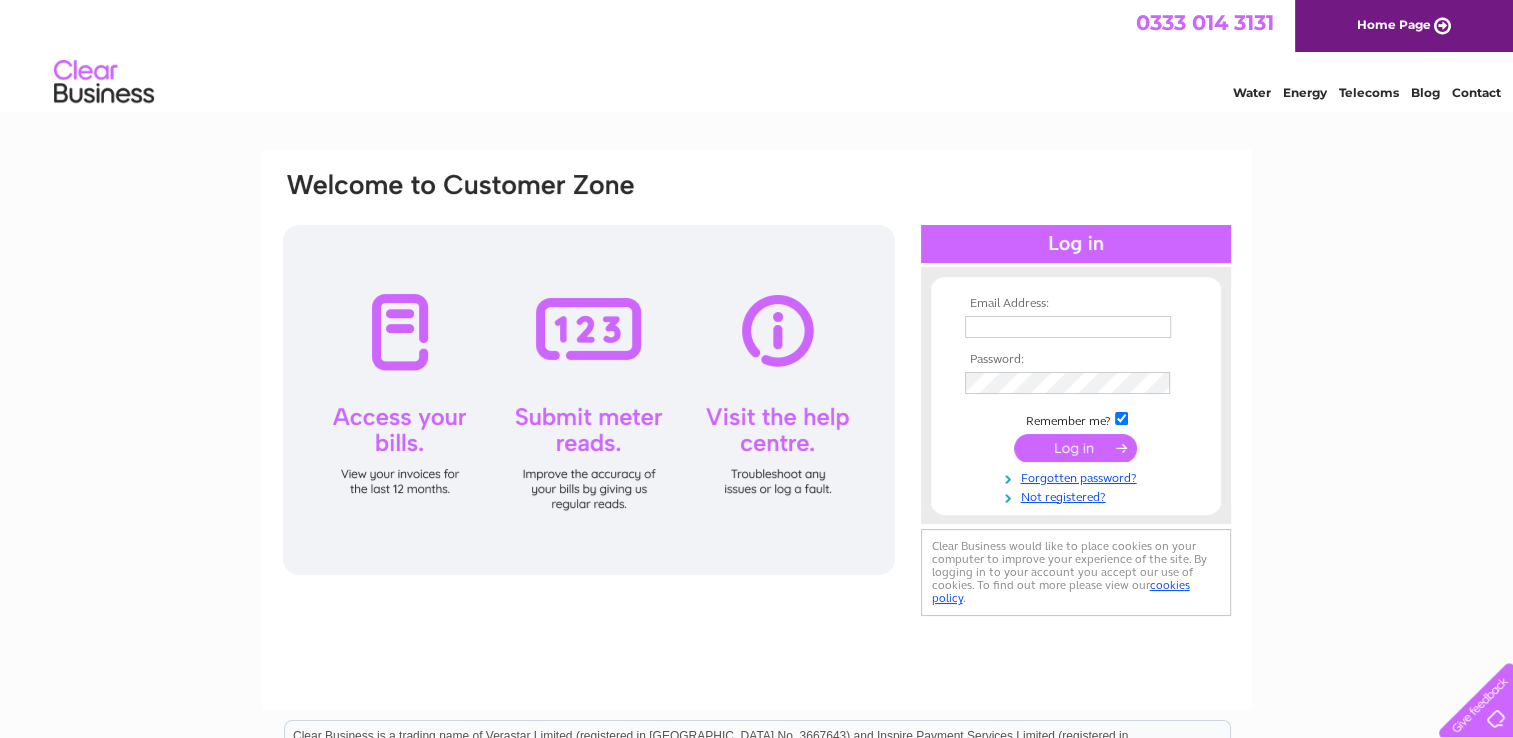 scroll, scrollTop: 0, scrollLeft: 0, axis: both 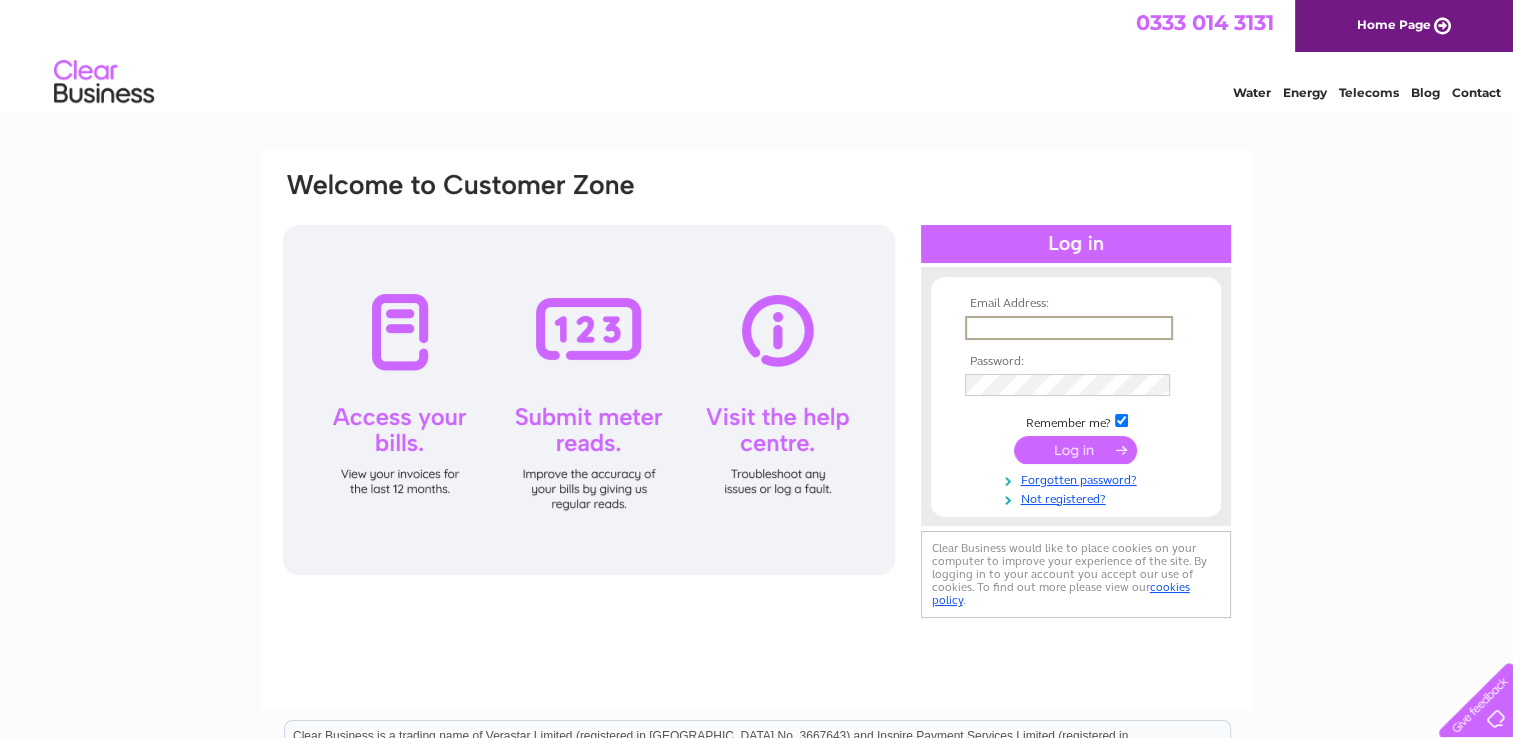 type on "[EMAIL_ADDRESS][PERSON_NAME][DOMAIN_NAME]" 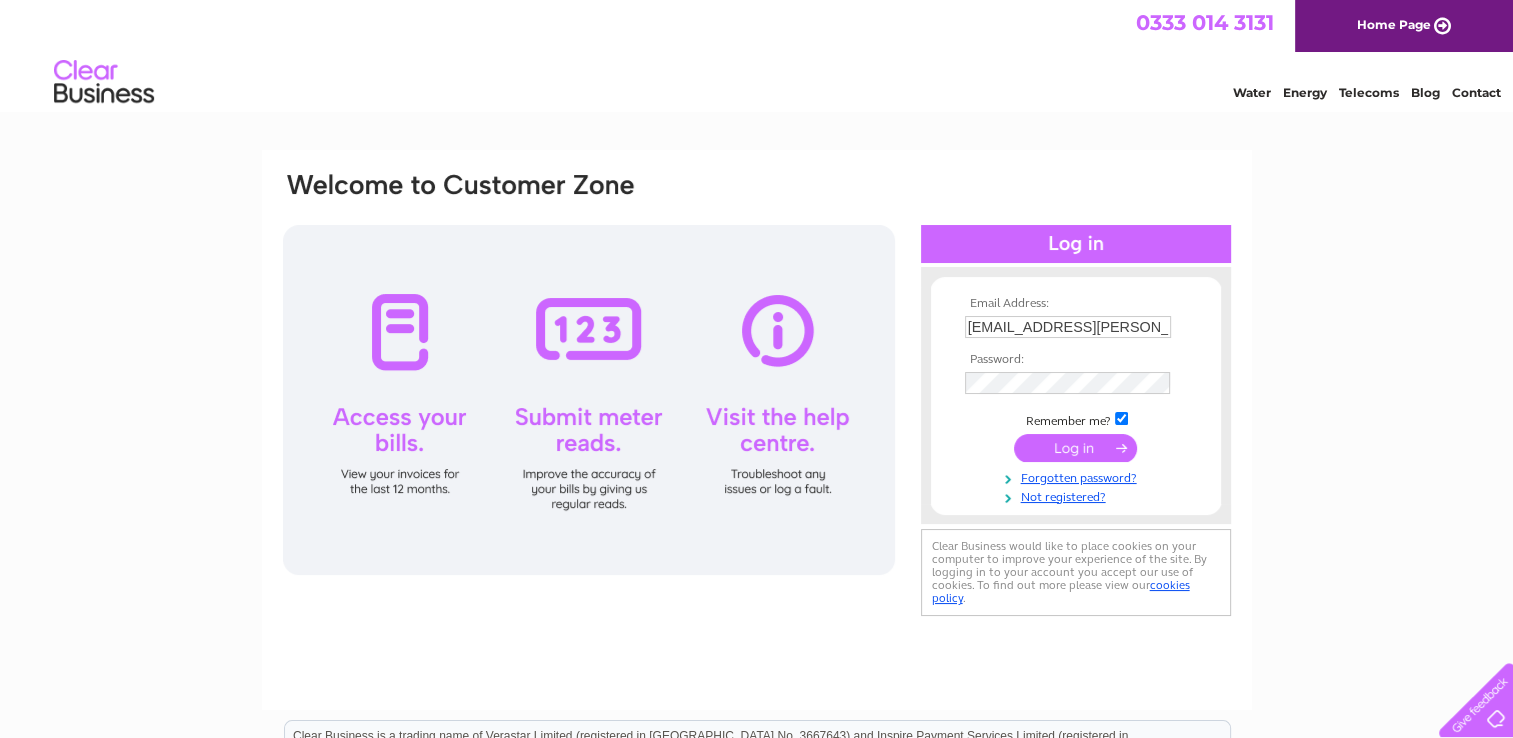 click on "Contact" at bounding box center (1476, 92) 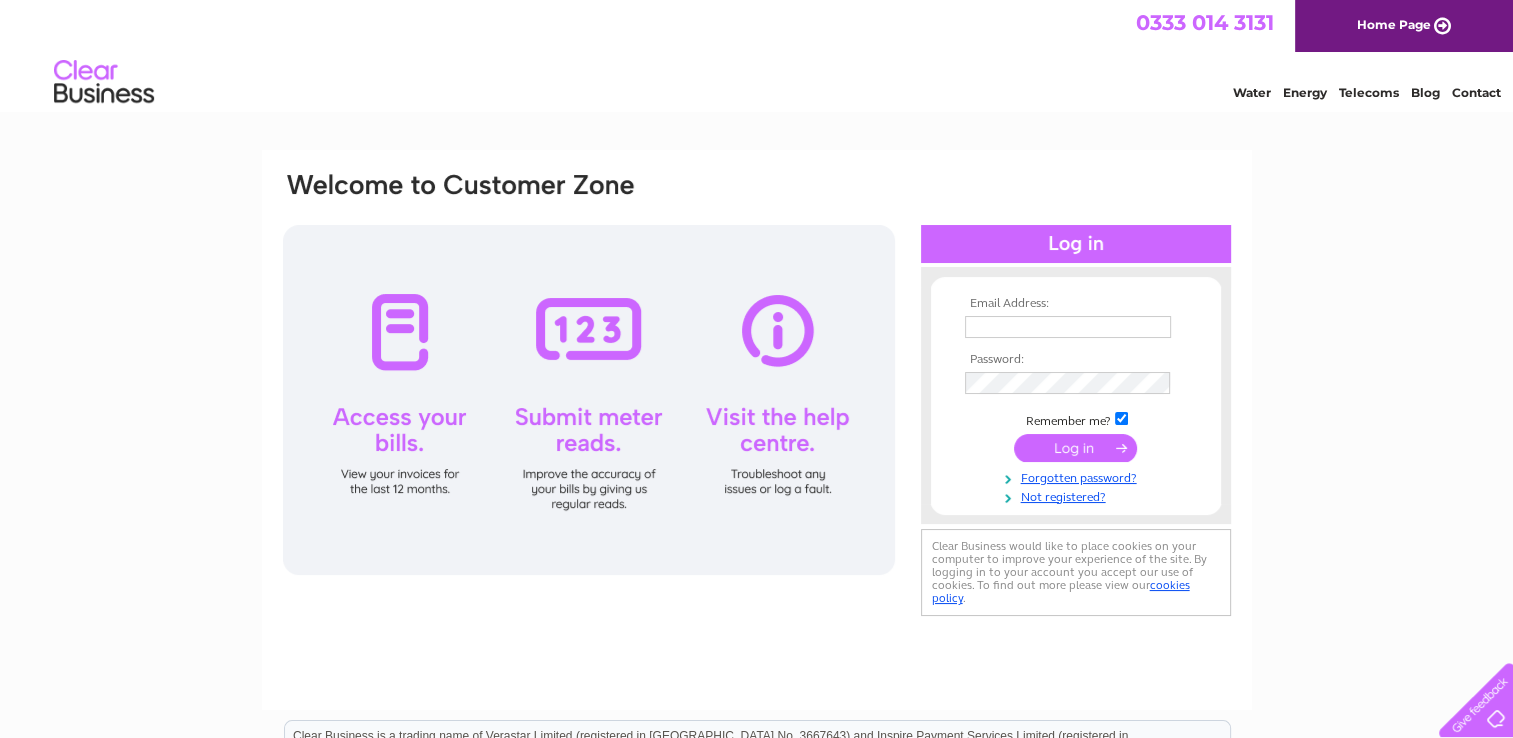 scroll, scrollTop: 0, scrollLeft: 0, axis: both 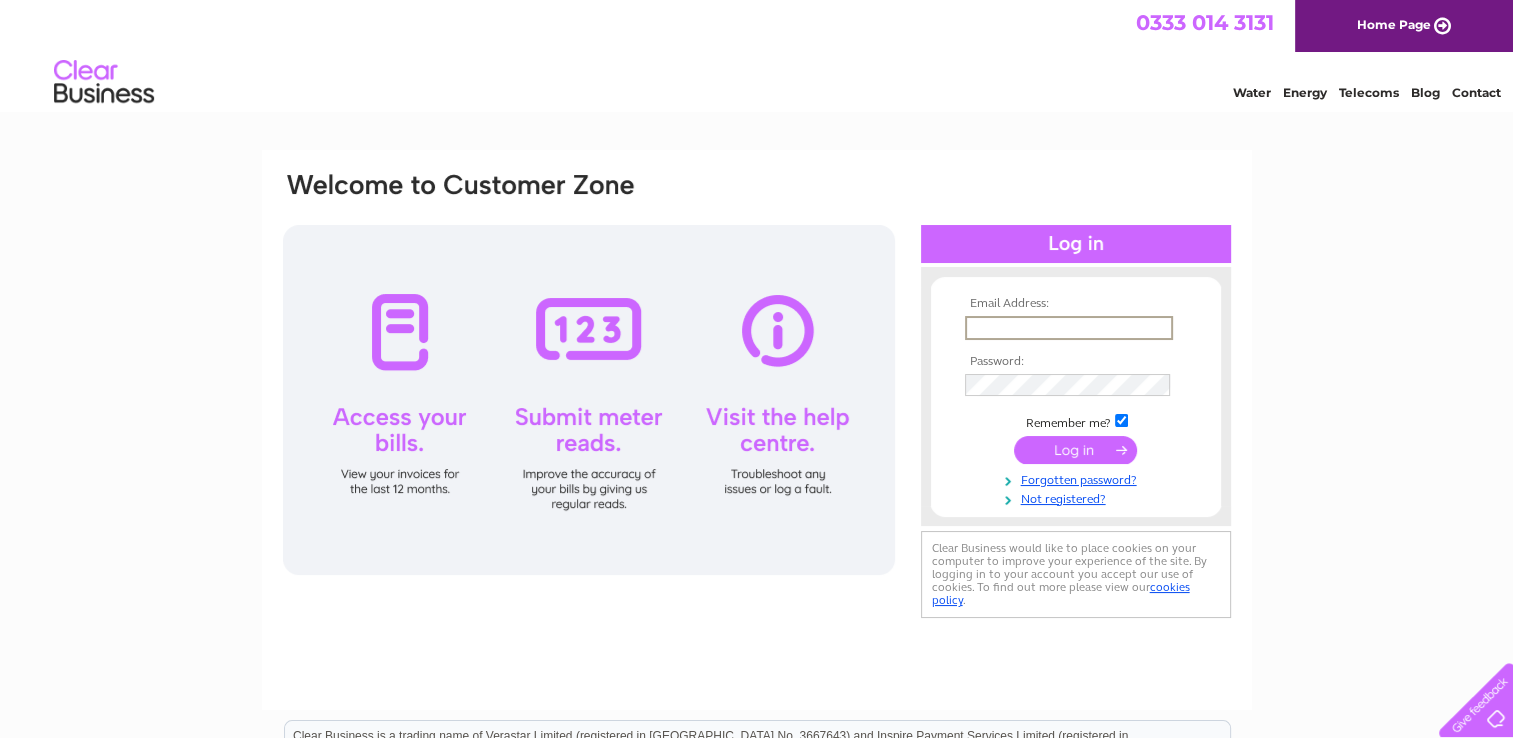 click at bounding box center [1069, 328] 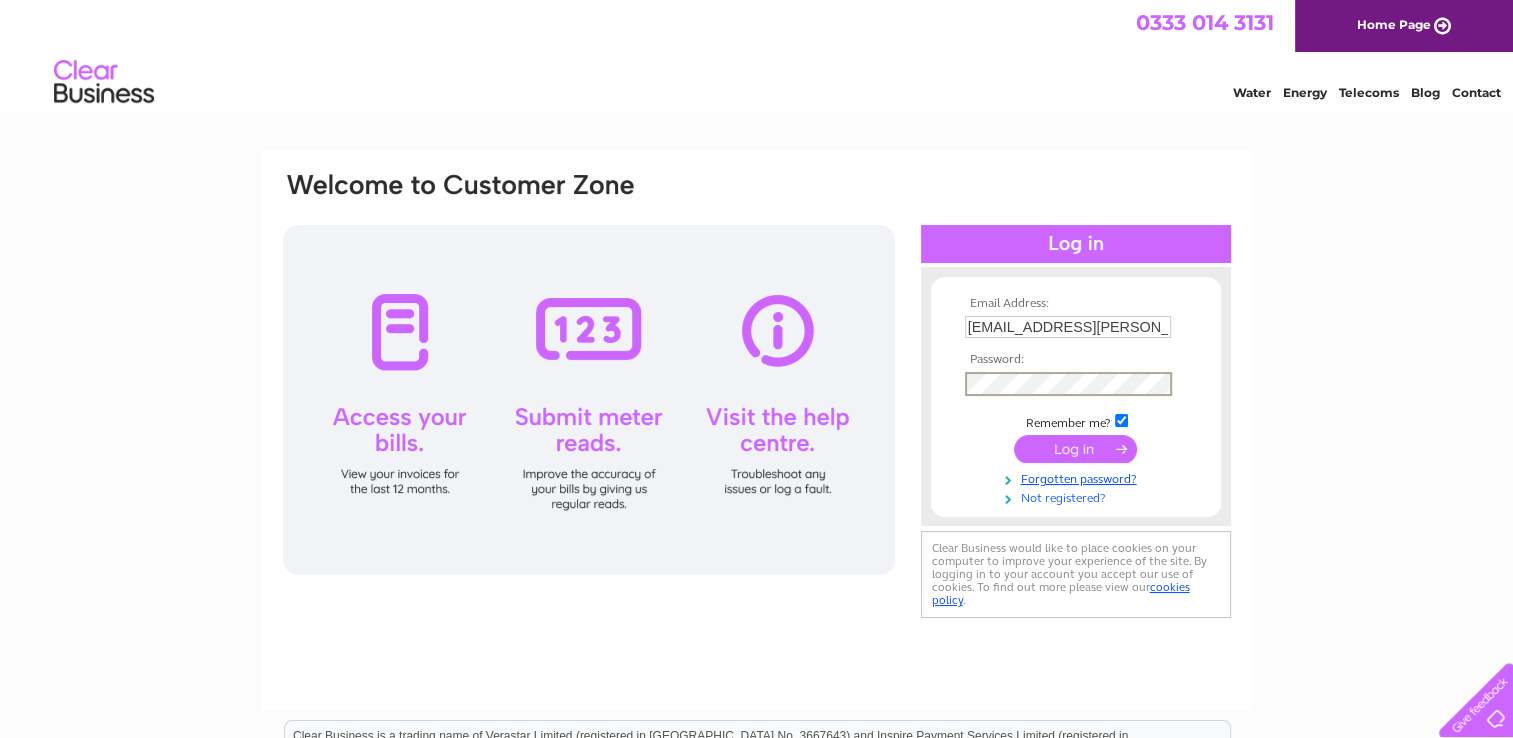 click at bounding box center [1075, 449] 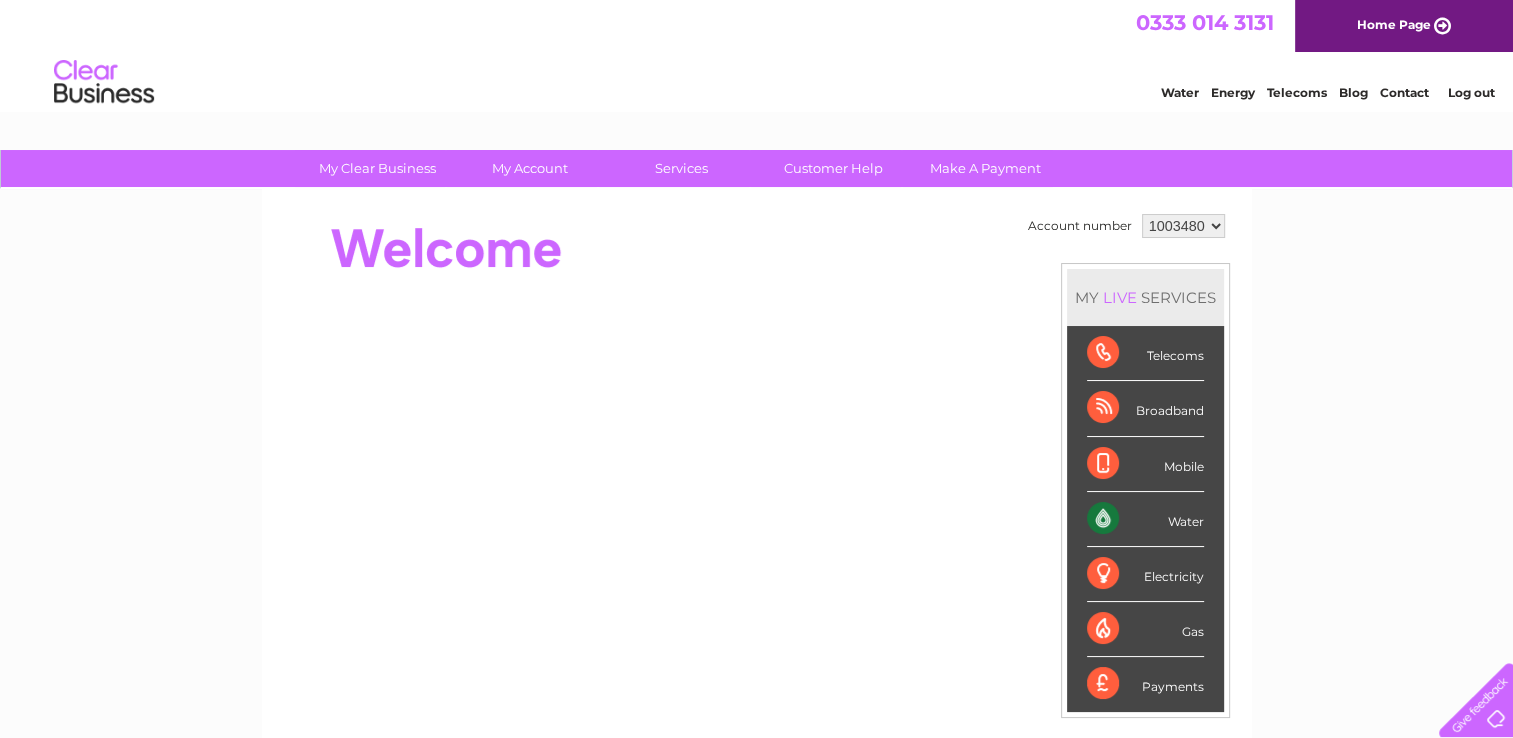scroll, scrollTop: 0, scrollLeft: 0, axis: both 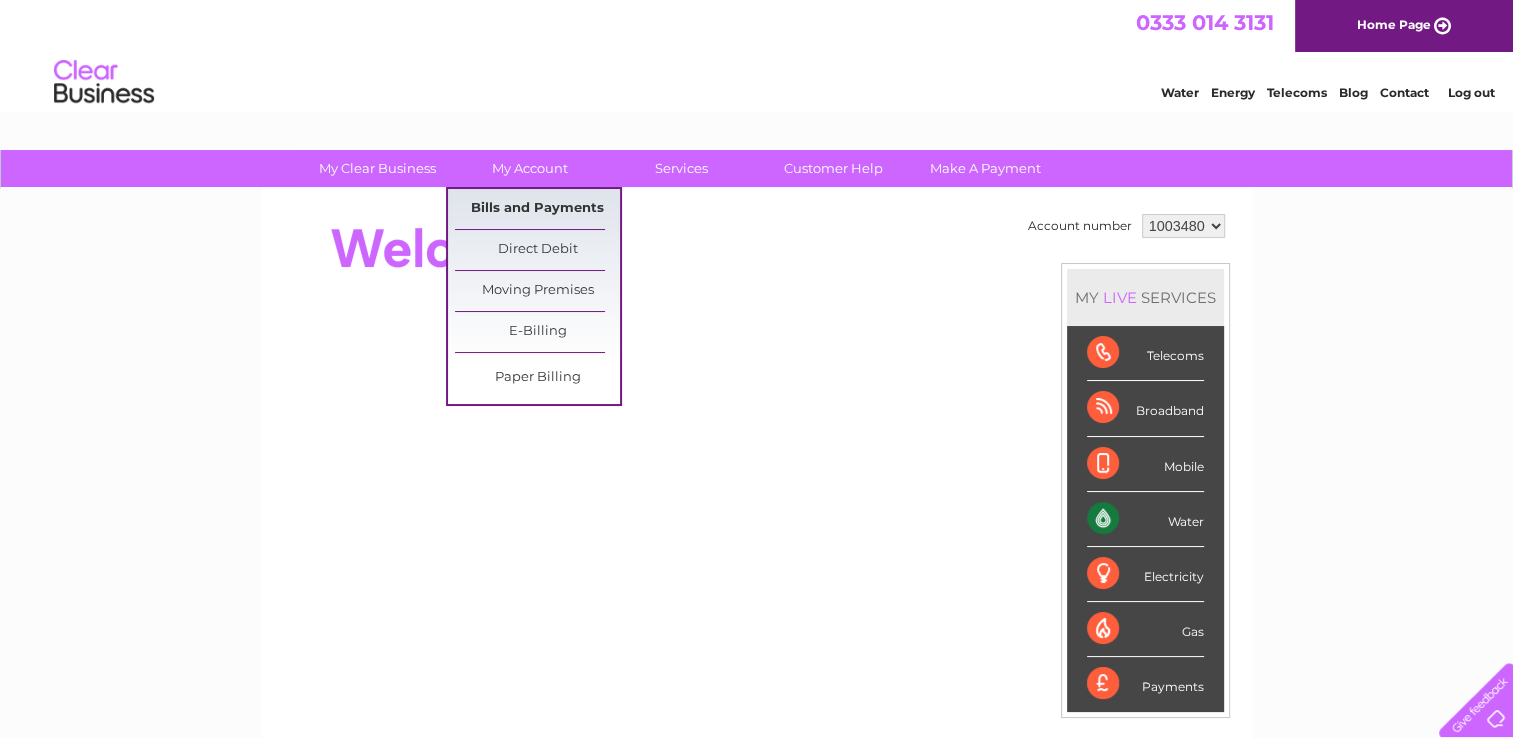 click on "Bills and Payments" at bounding box center (537, 209) 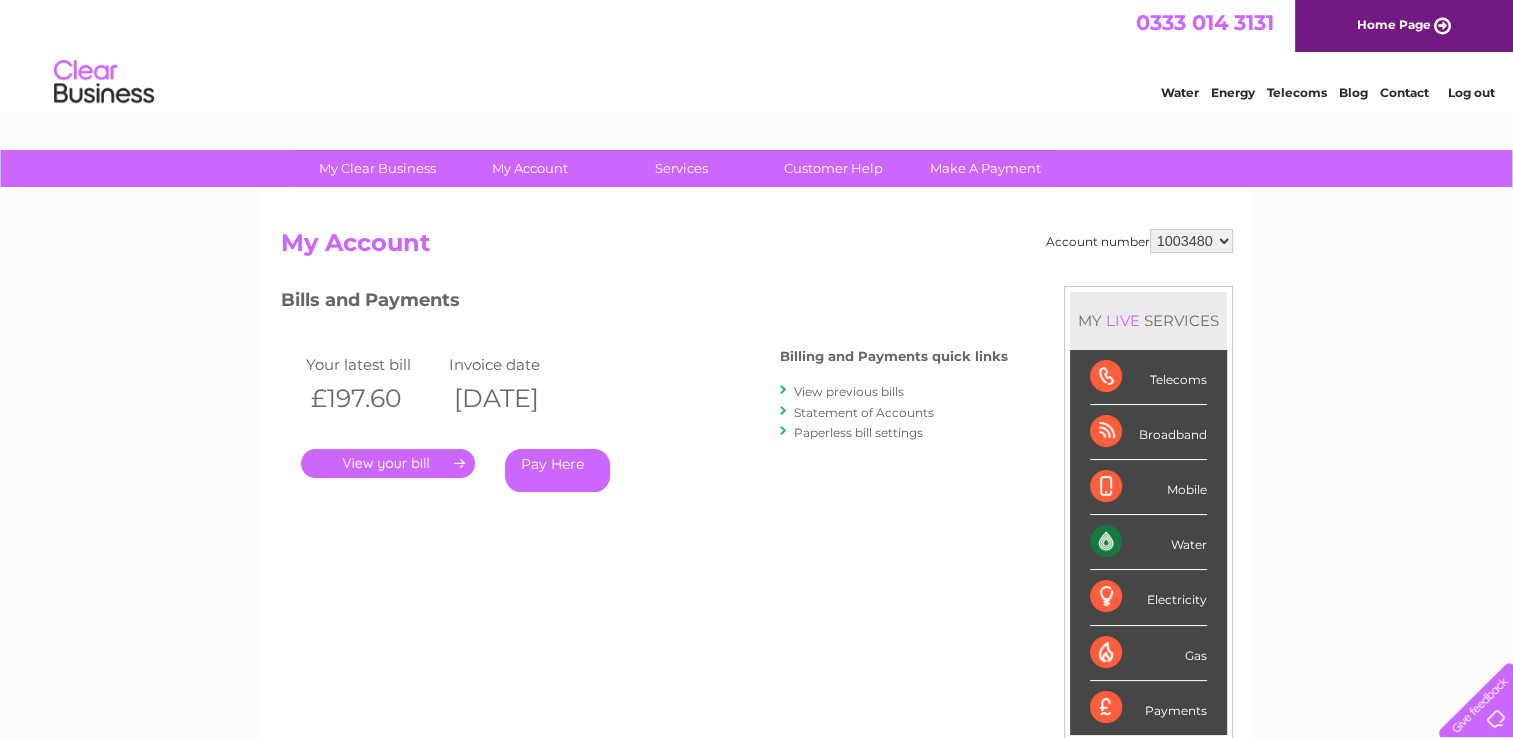 scroll, scrollTop: 0, scrollLeft: 0, axis: both 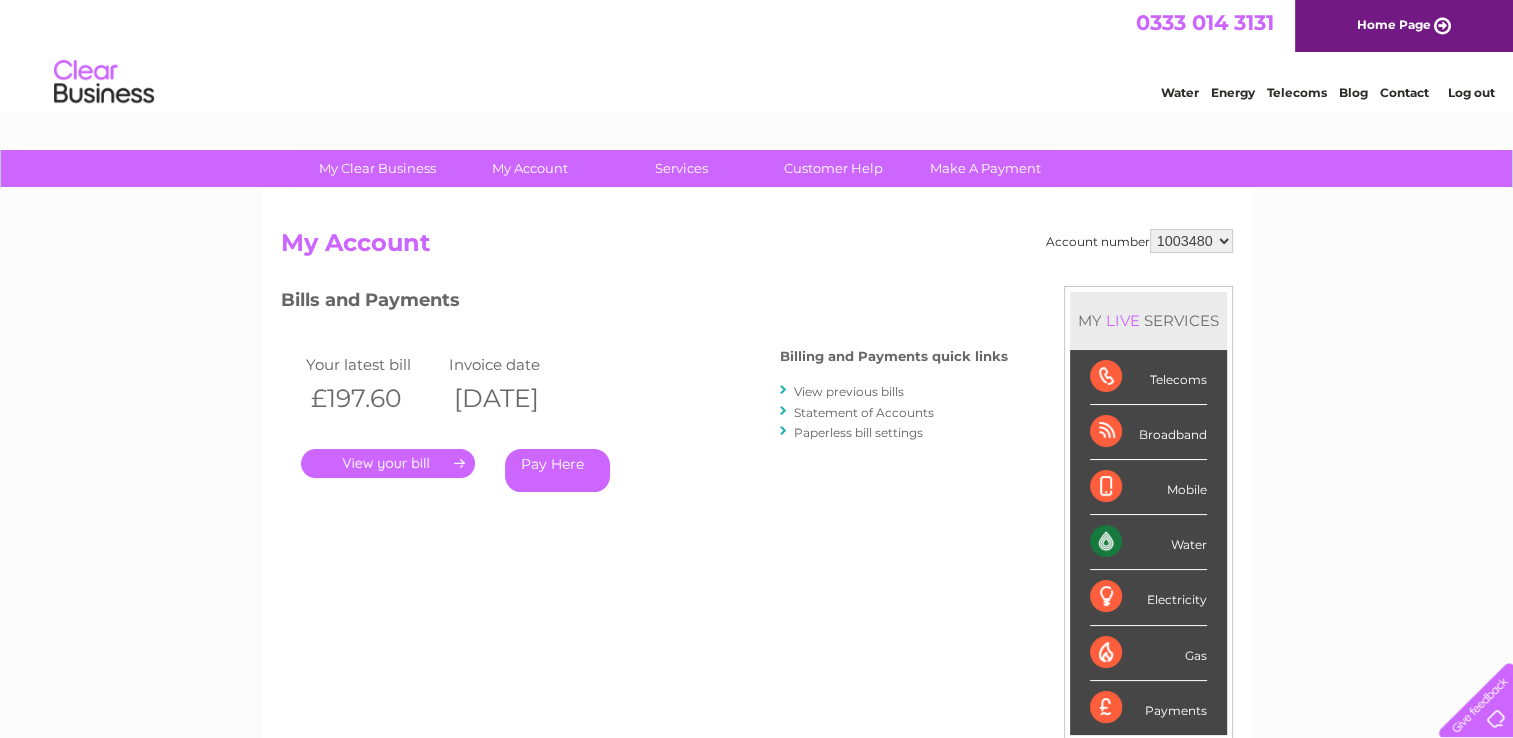 click on "Statement of Accounts" at bounding box center (864, 412) 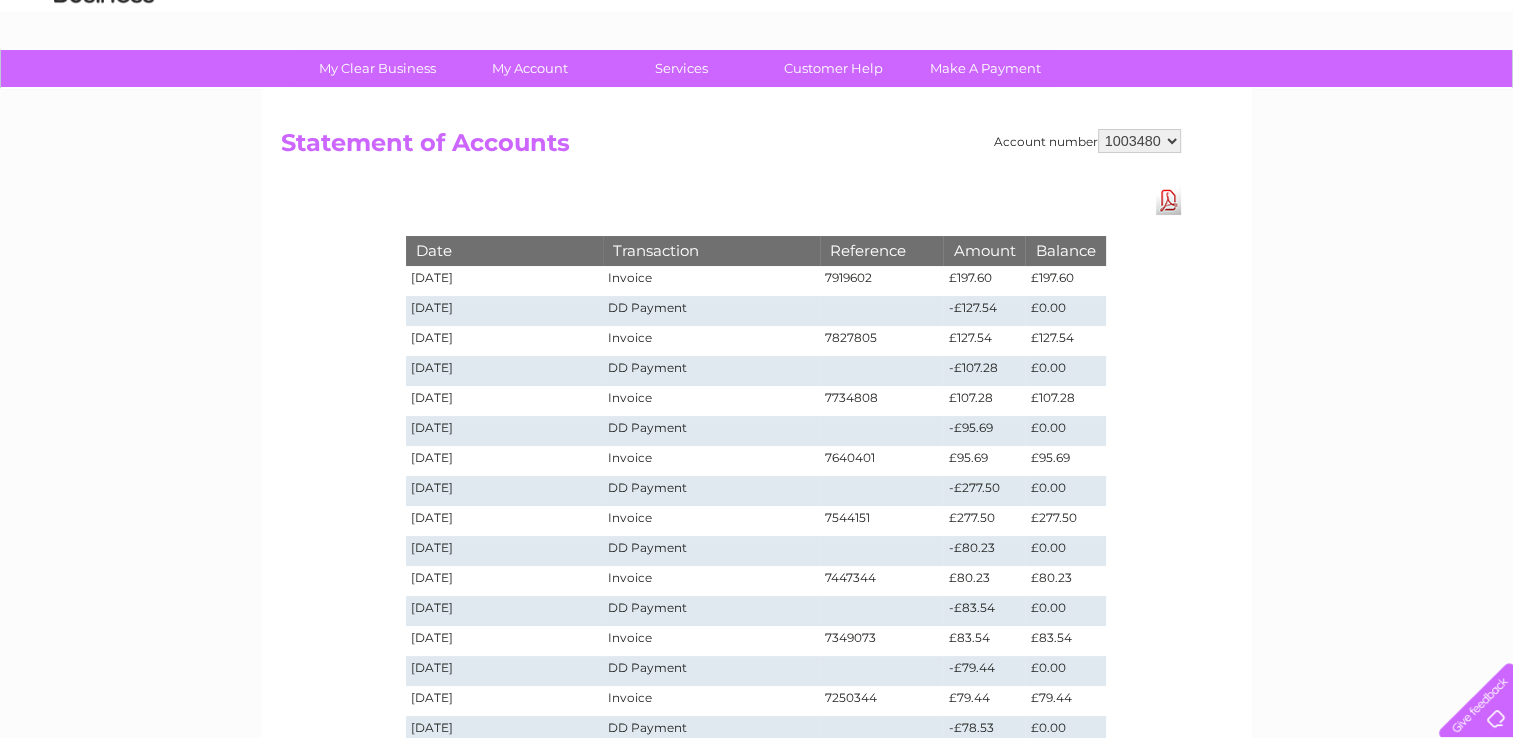 scroll, scrollTop: 0, scrollLeft: 0, axis: both 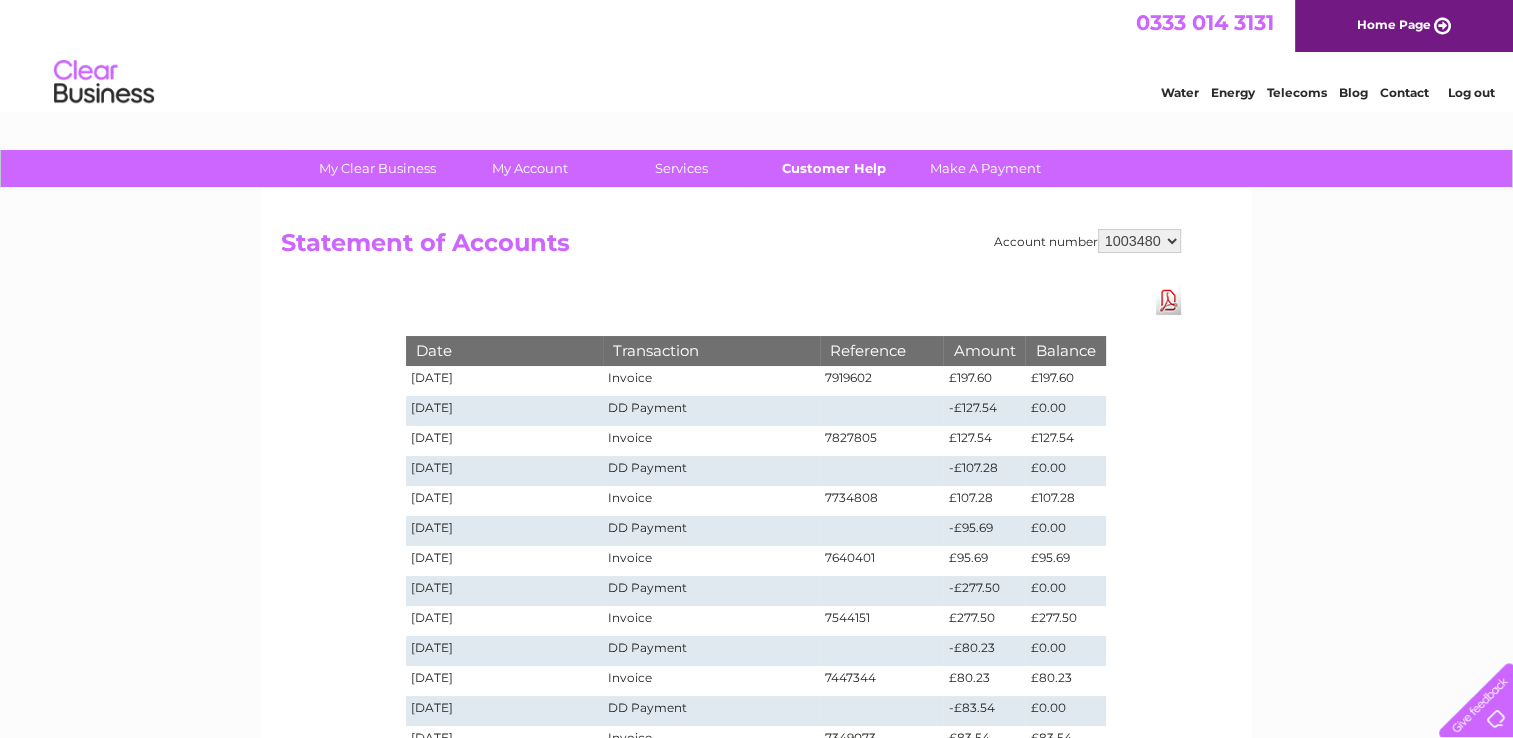 click on "Customer Help" at bounding box center [833, 168] 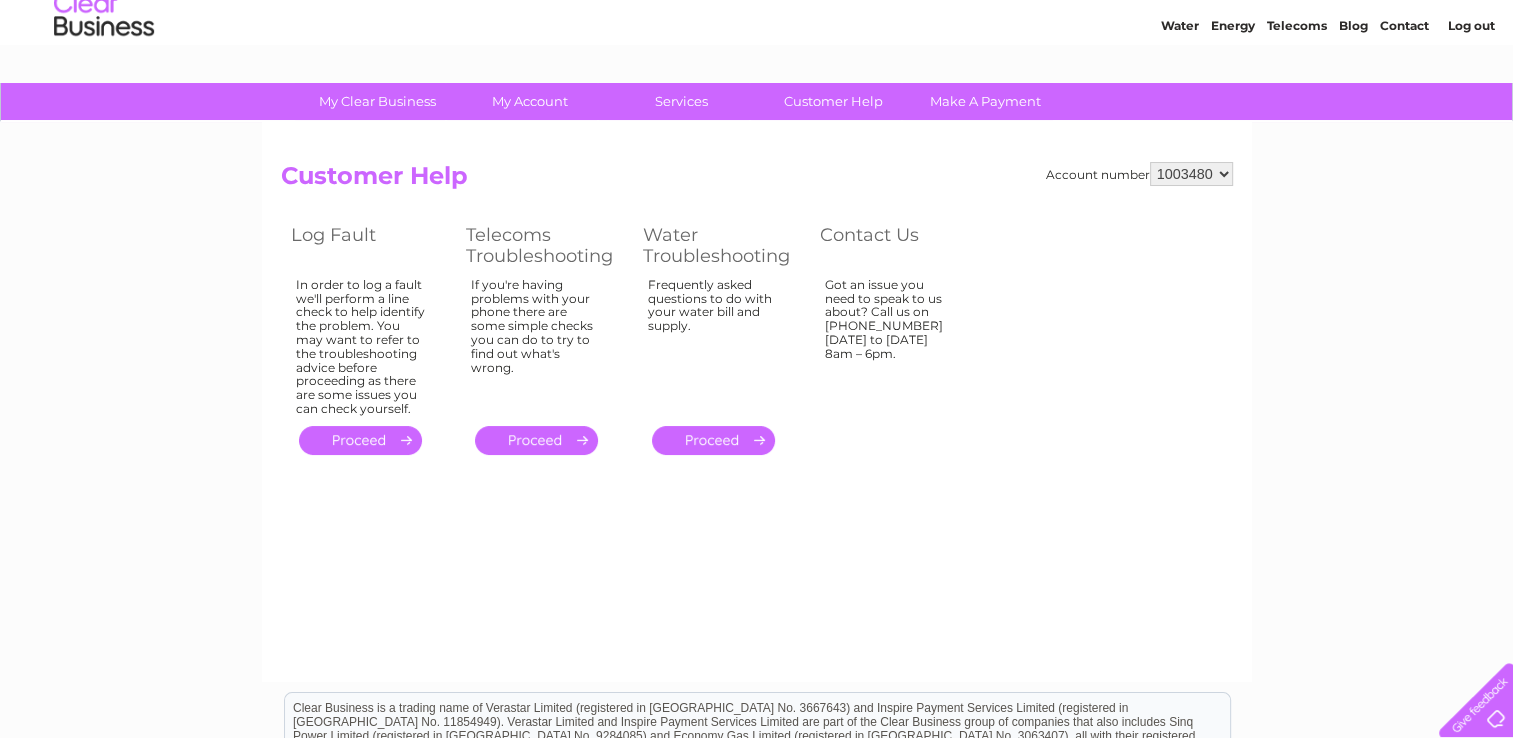 scroll, scrollTop: 0, scrollLeft: 0, axis: both 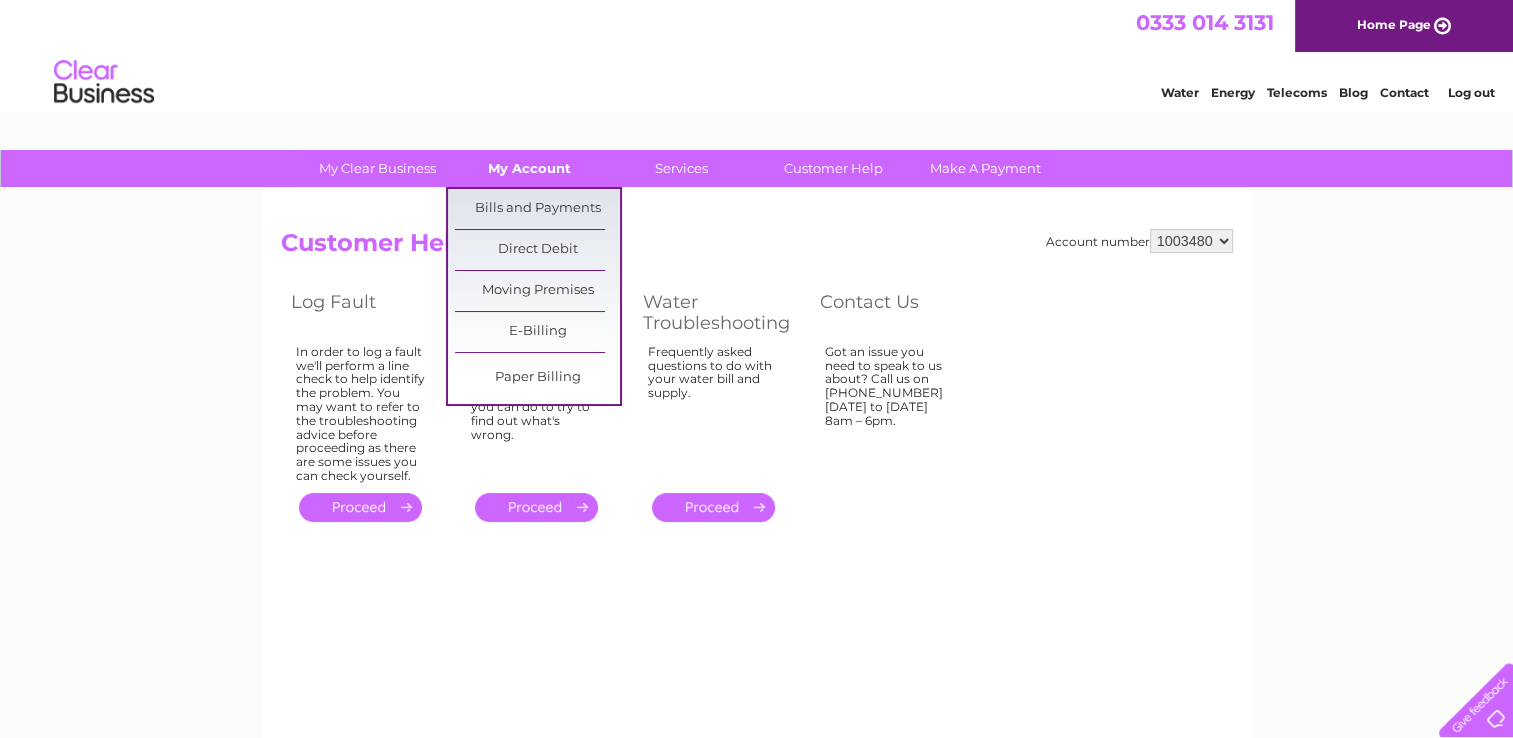 click on "My Account" at bounding box center (529, 168) 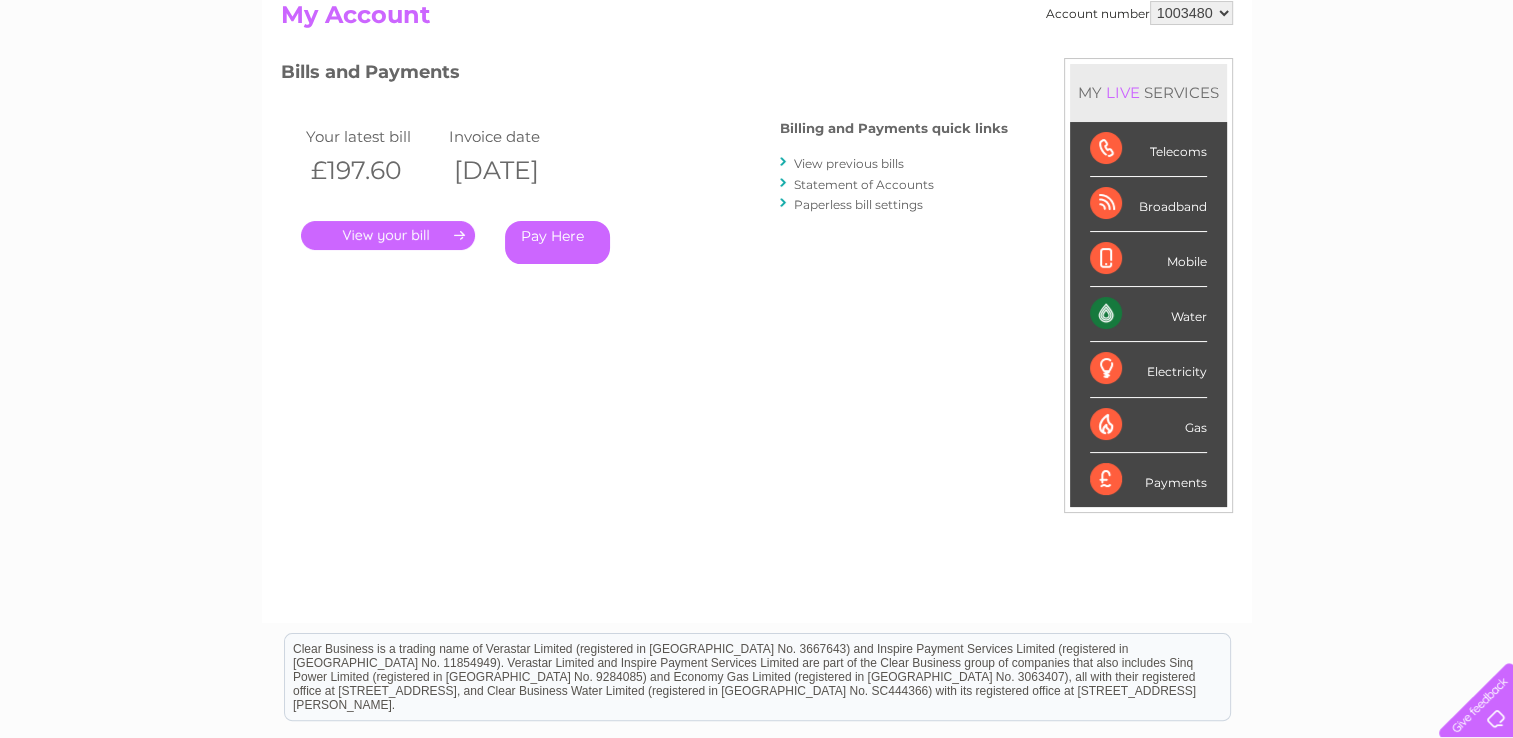 scroll, scrollTop: 167, scrollLeft: 0, axis: vertical 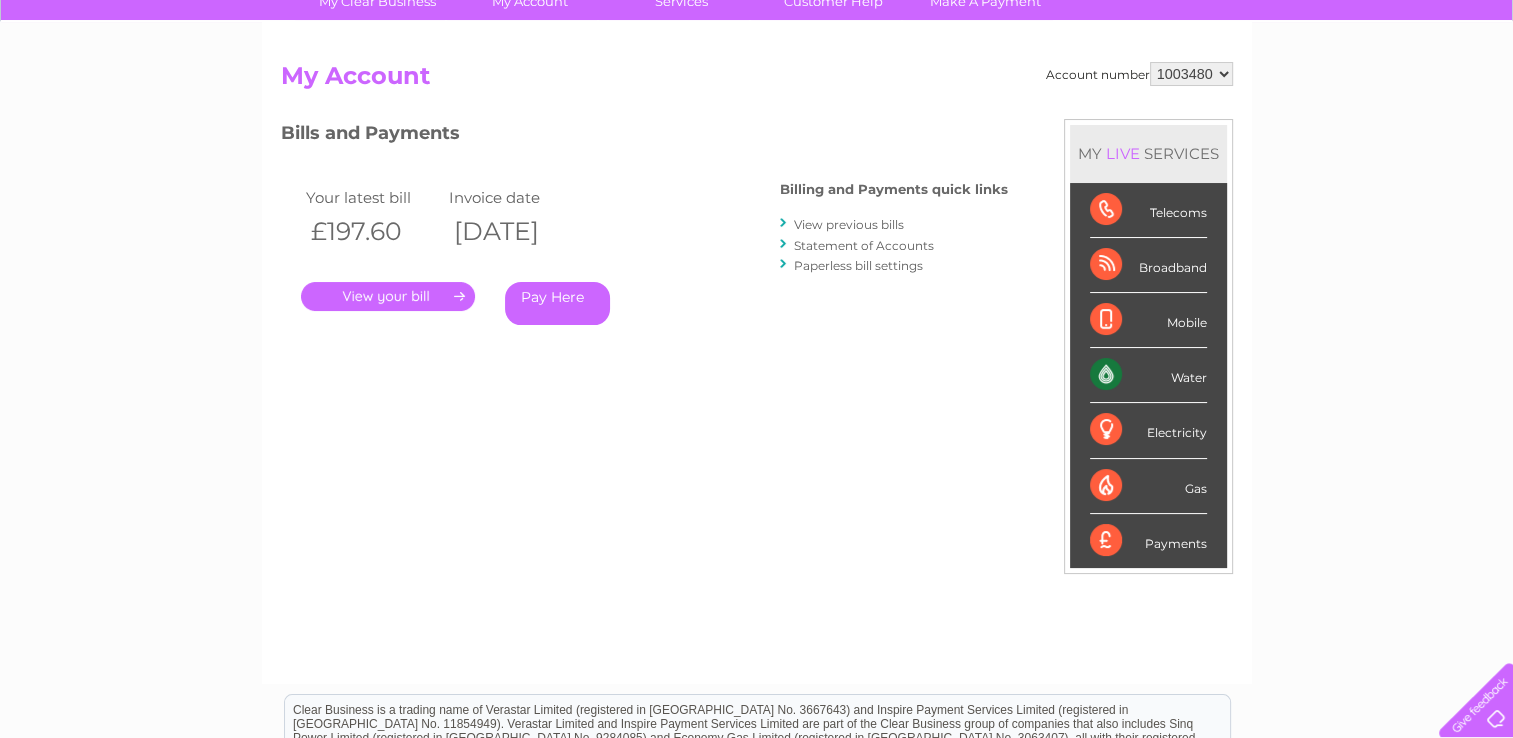 click on "Electricity" at bounding box center [1148, 430] 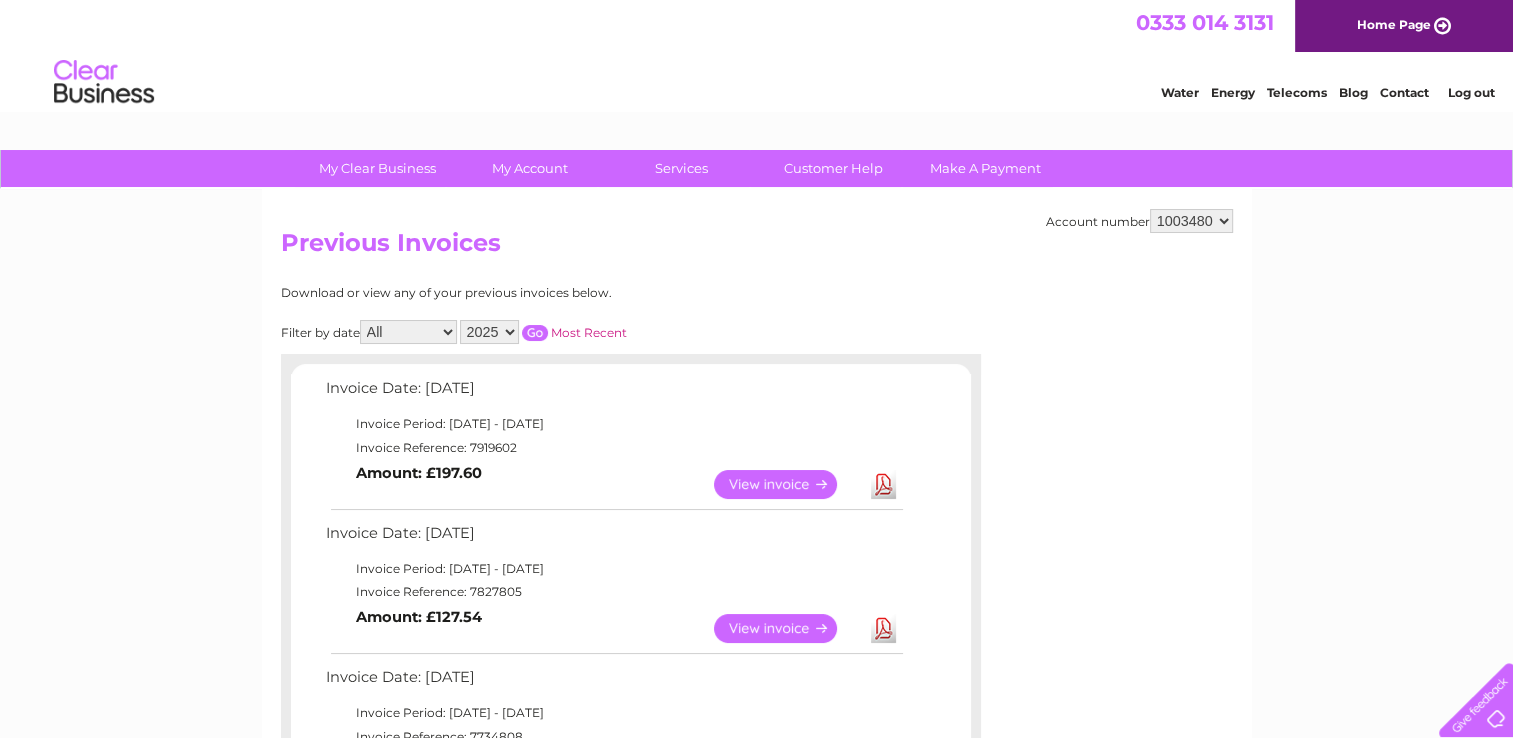 scroll, scrollTop: 0, scrollLeft: 0, axis: both 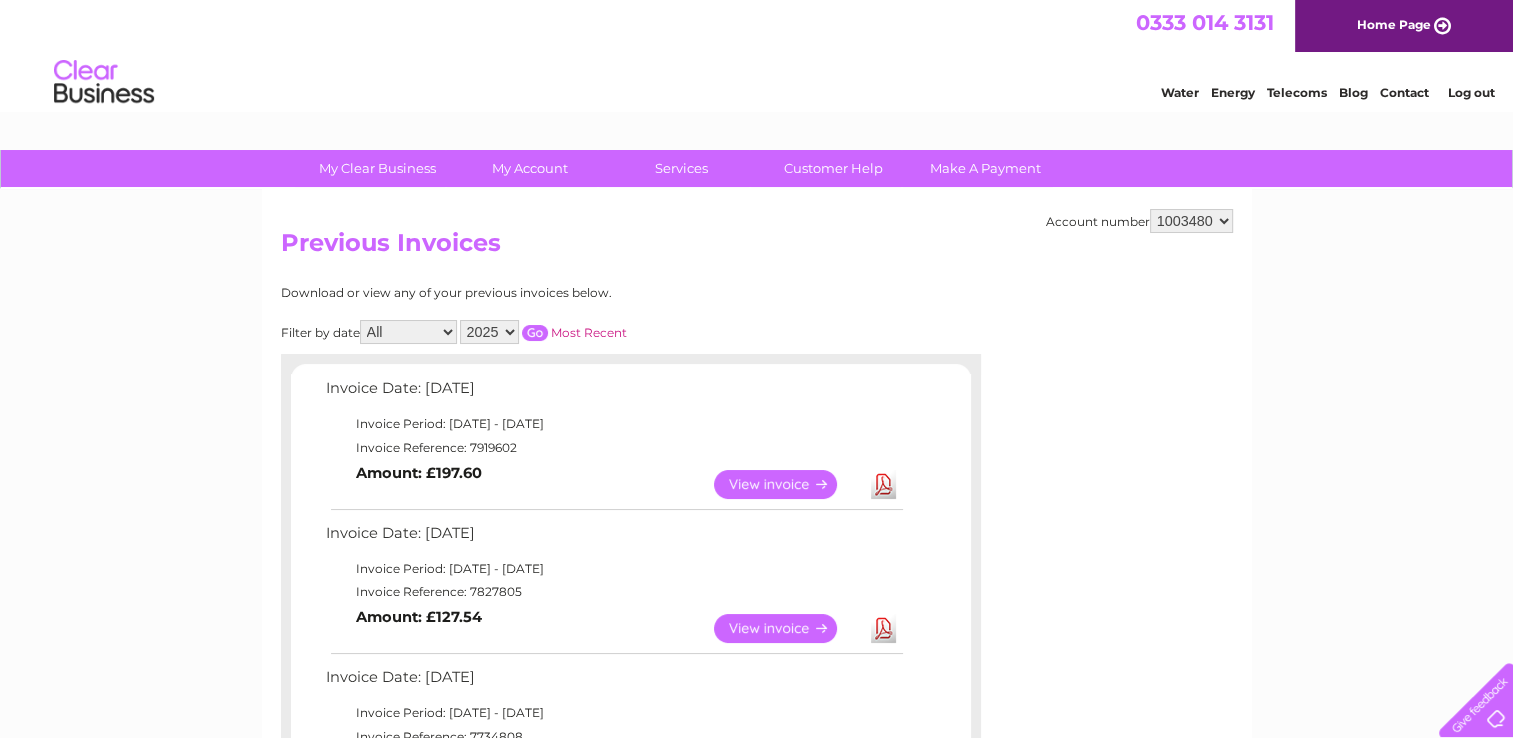 click on "View" at bounding box center (787, 484) 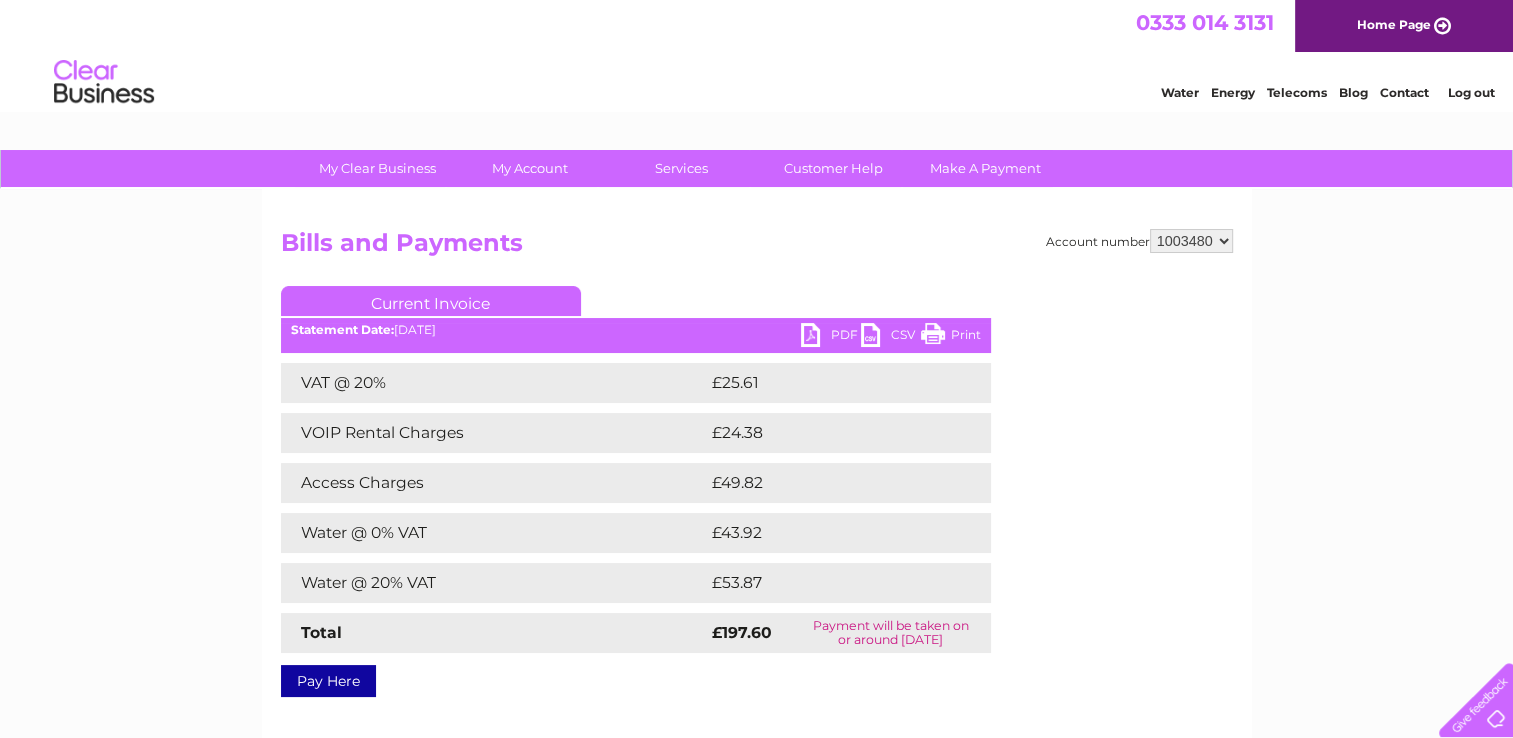 scroll, scrollTop: 0, scrollLeft: 0, axis: both 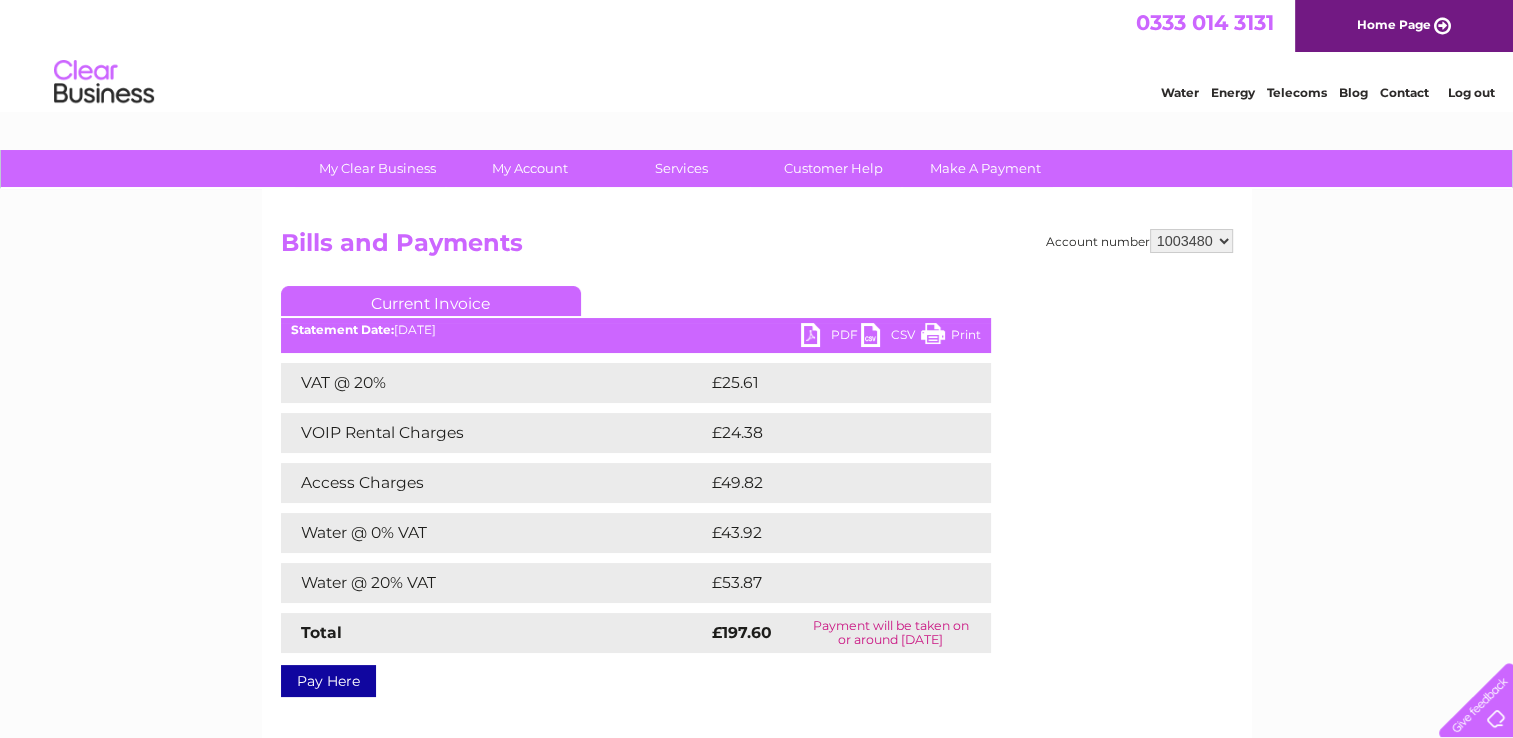 click on "PDF" at bounding box center (831, 337) 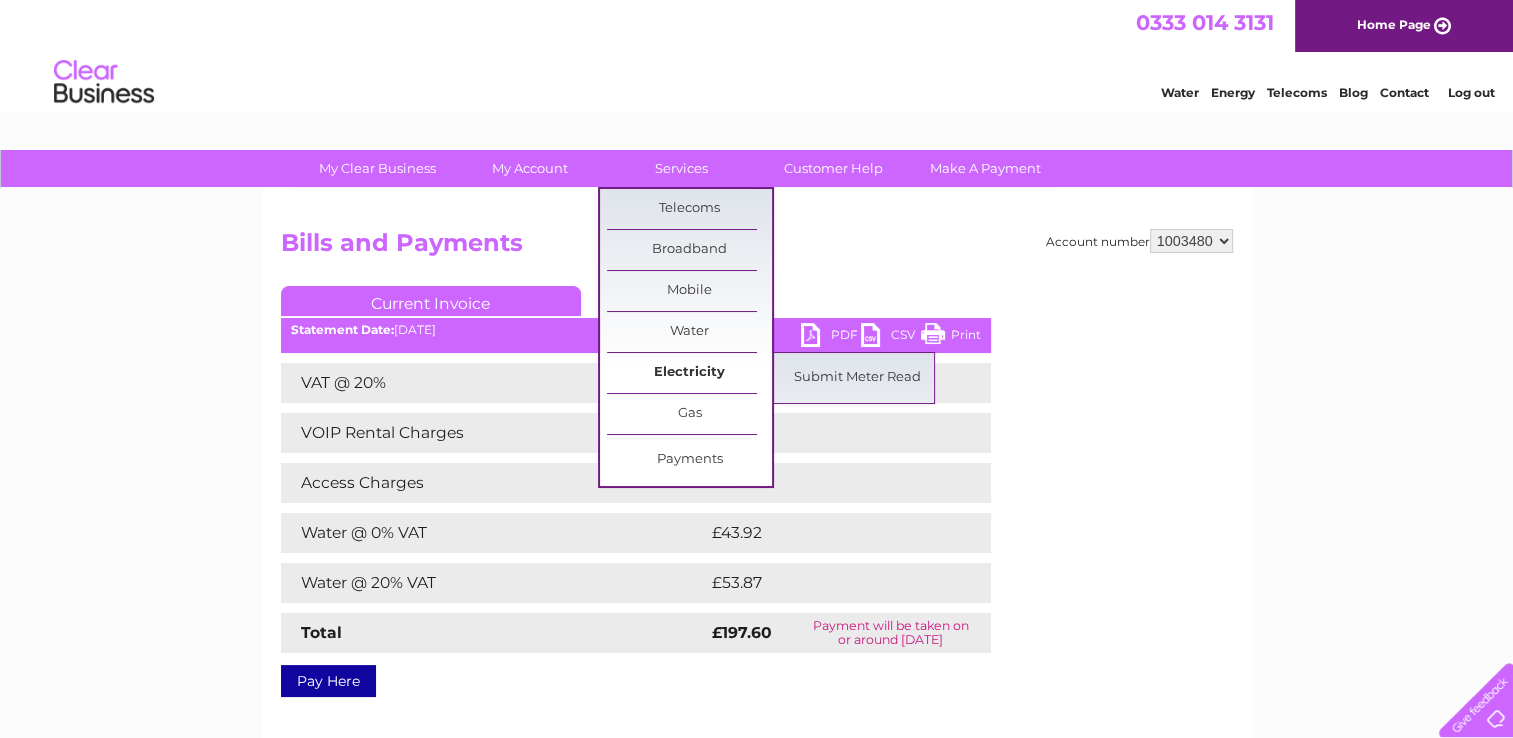 click on "Electricity" at bounding box center [689, 373] 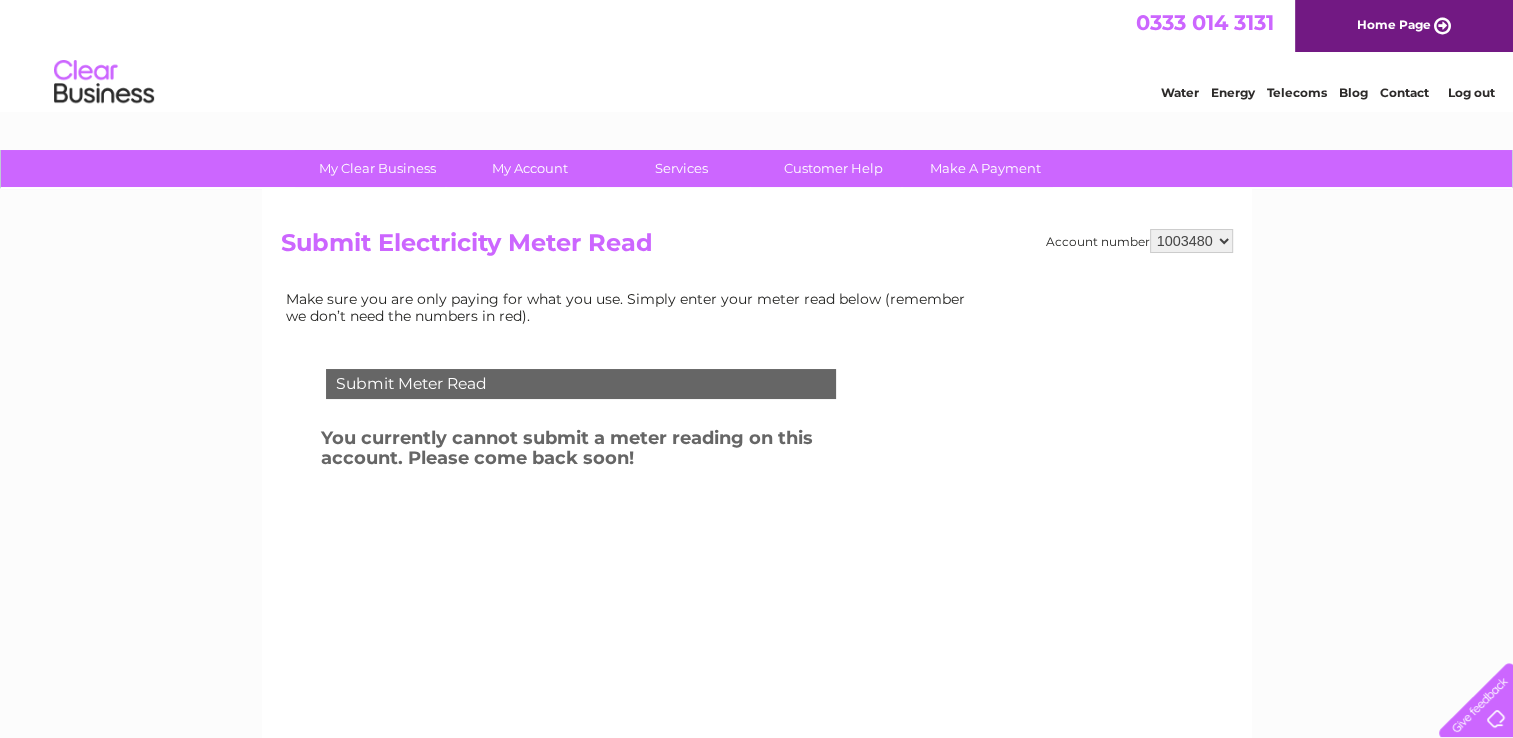 scroll, scrollTop: 0, scrollLeft: 0, axis: both 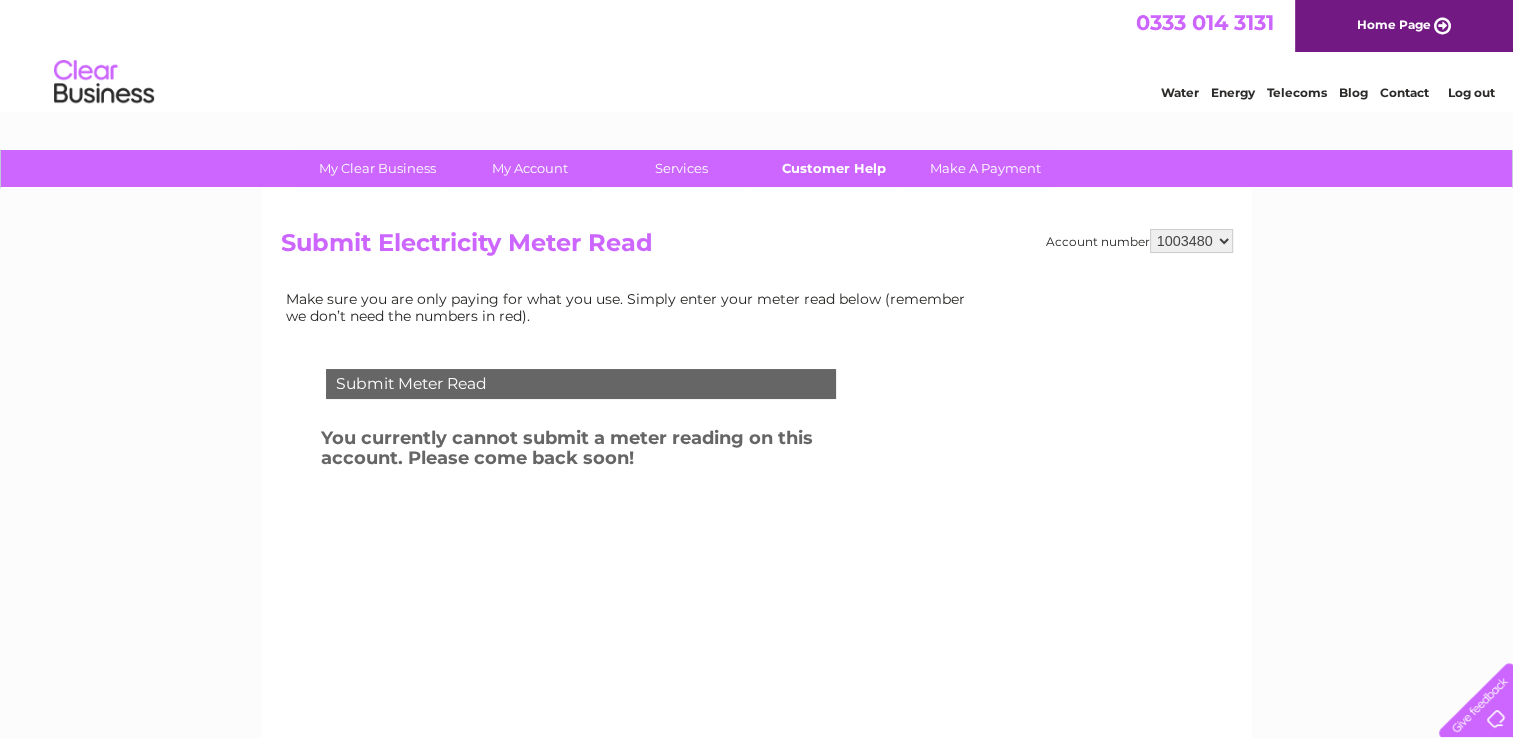 click on "Customer Help" at bounding box center [833, 168] 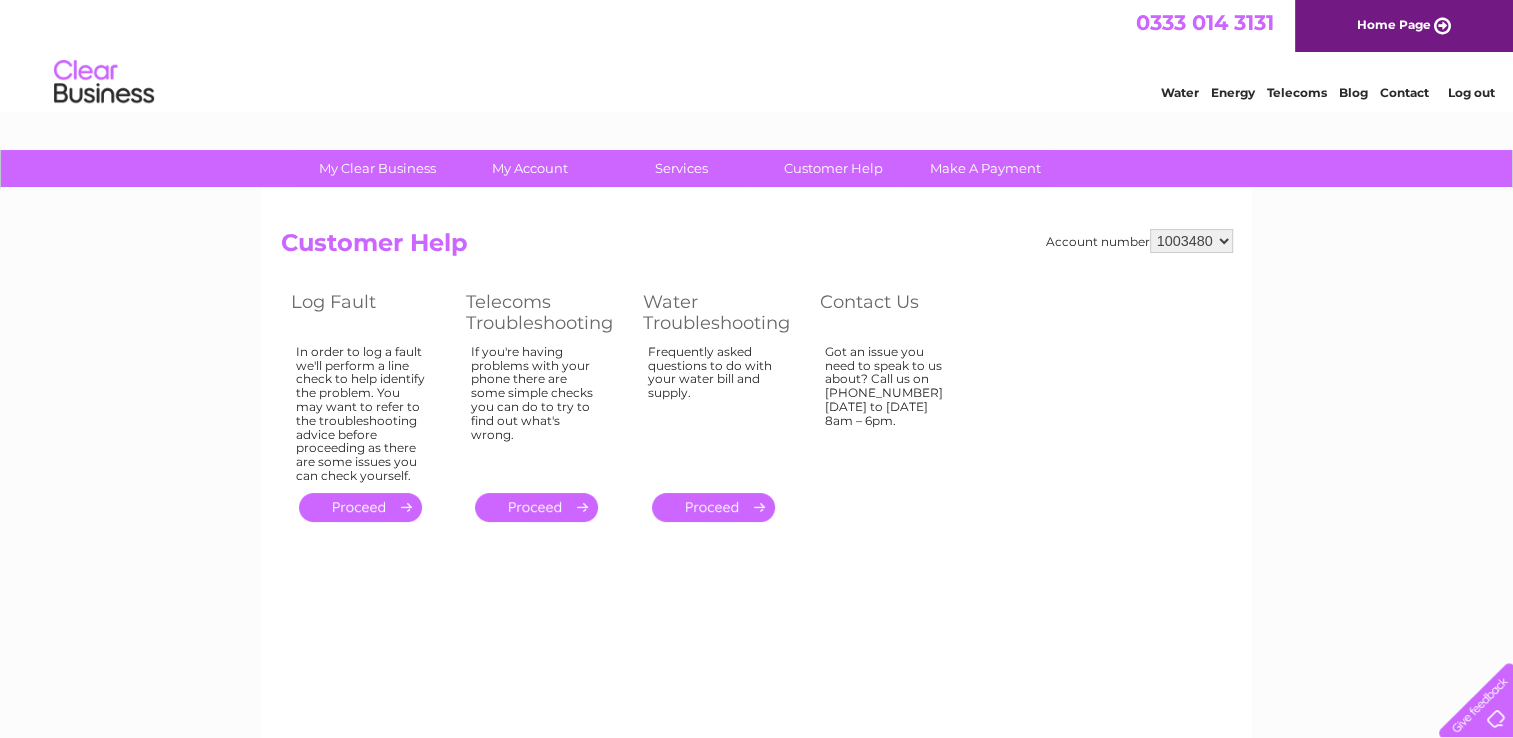 scroll, scrollTop: 0, scrollLeft: 0, axis: both 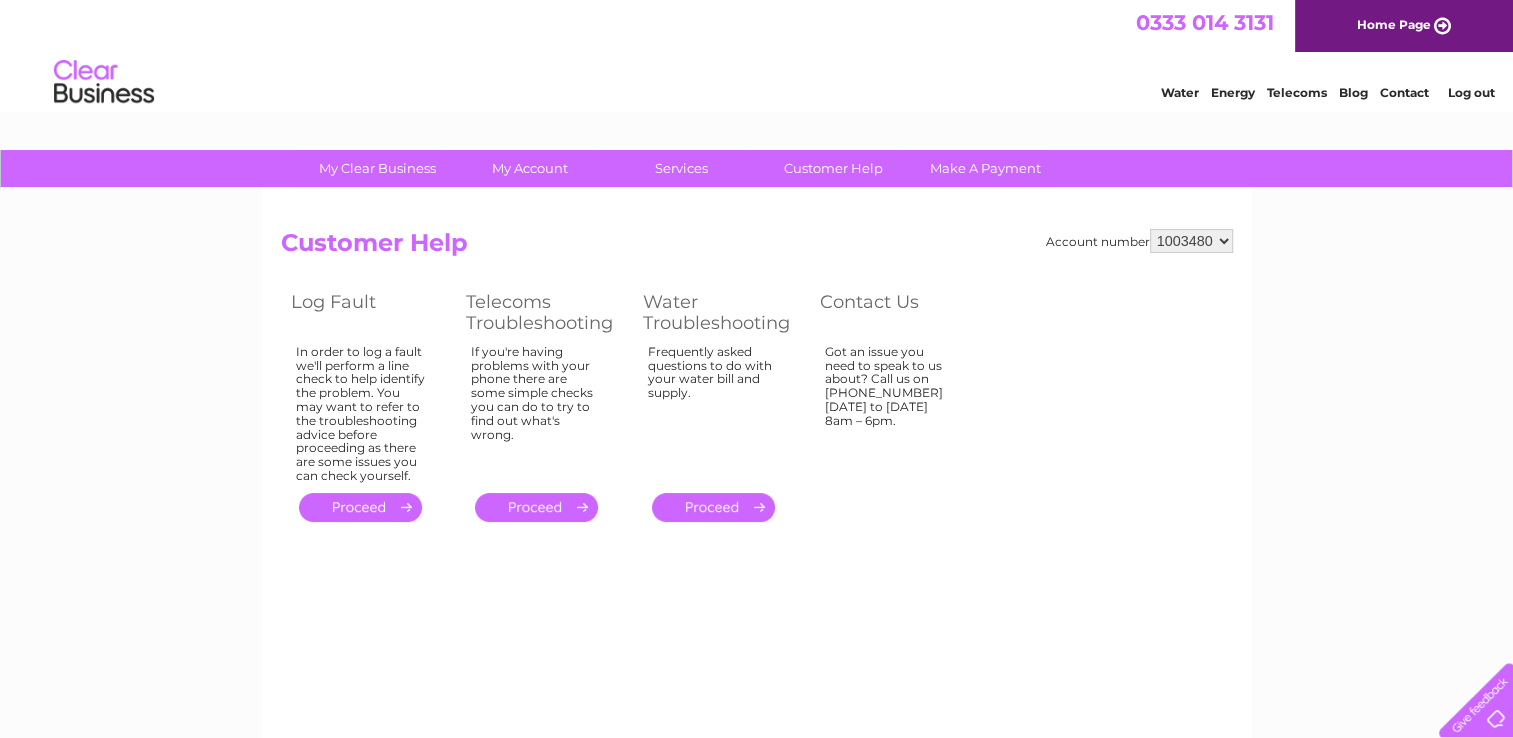 click on "Log out" at bounding box center (1470, 92) 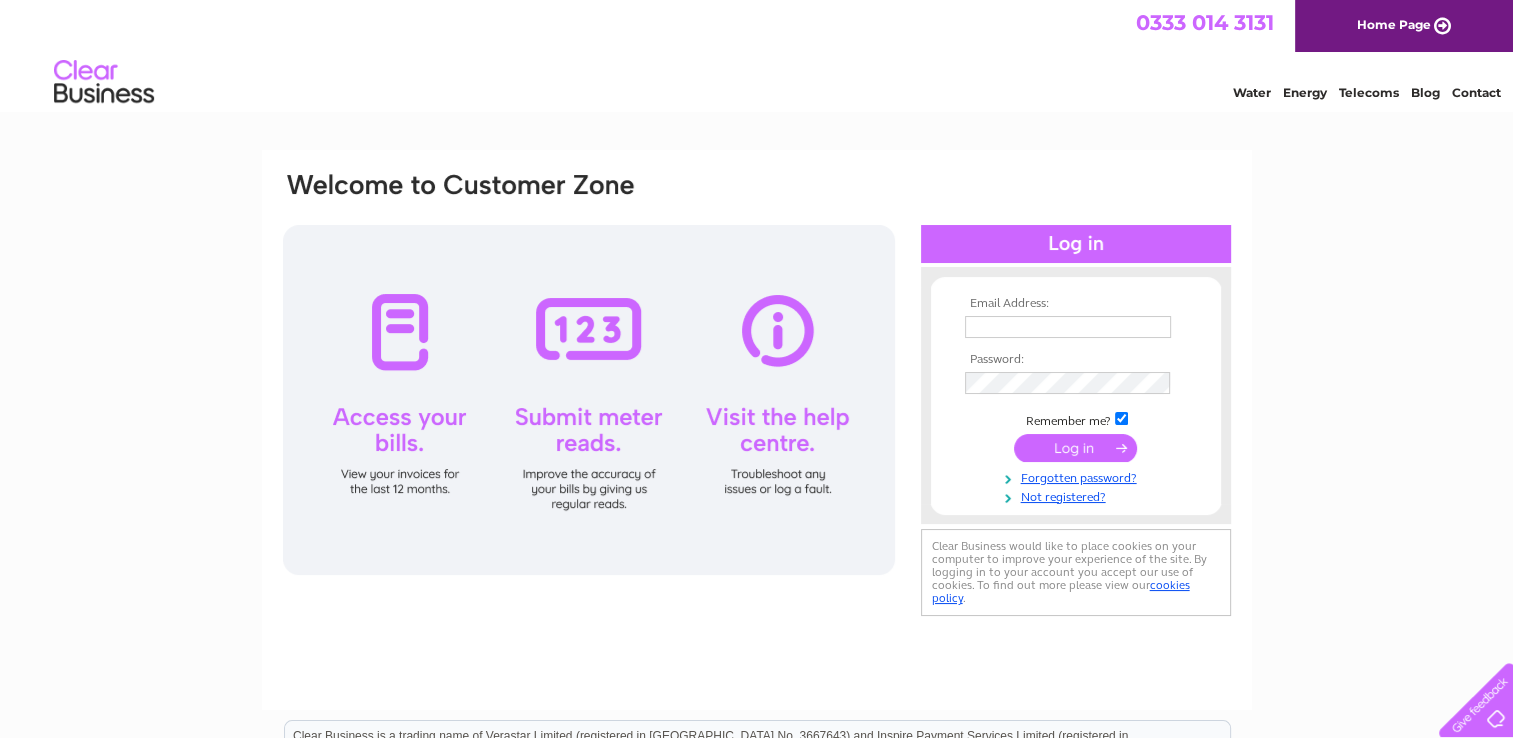 scroll, scrollTop: 0, scrollLeft: 0, axis: both 